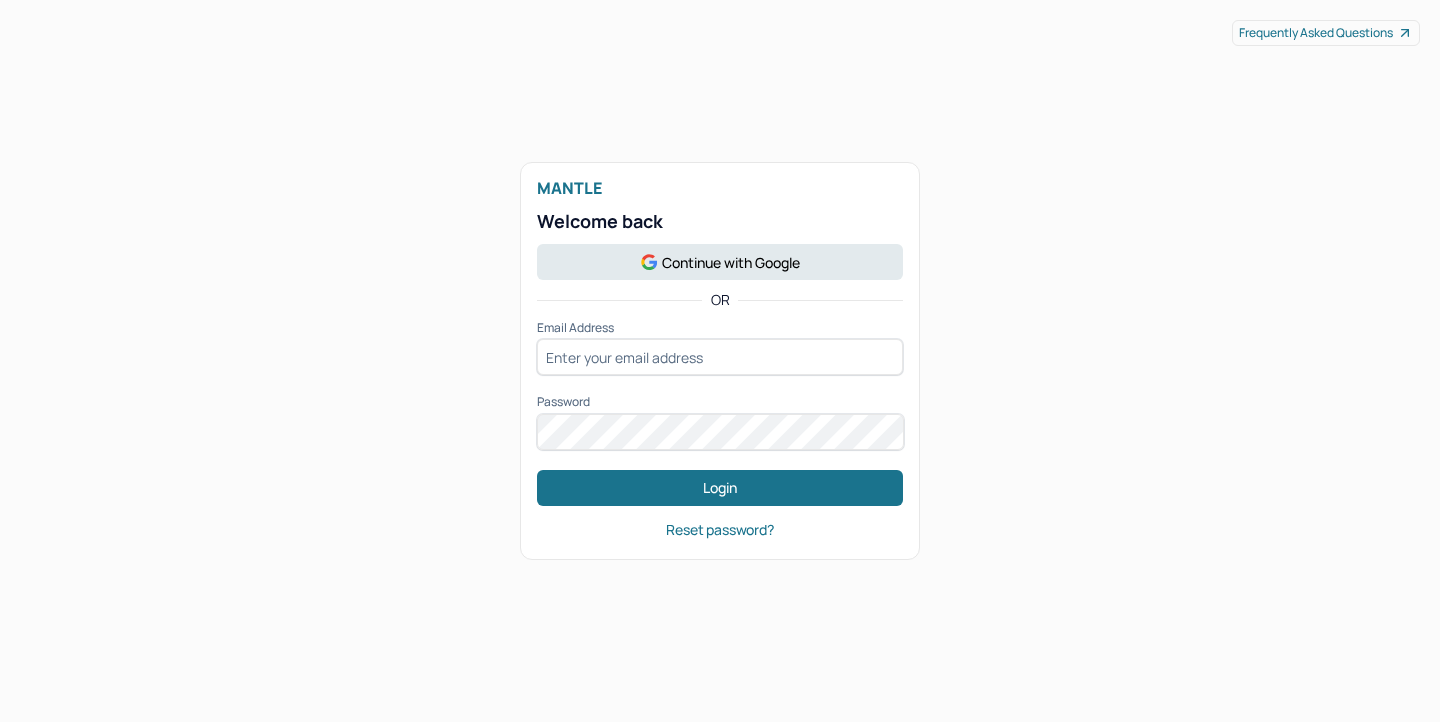 scroll, scrollTop: 0, scrollLeft: 0, axis: both 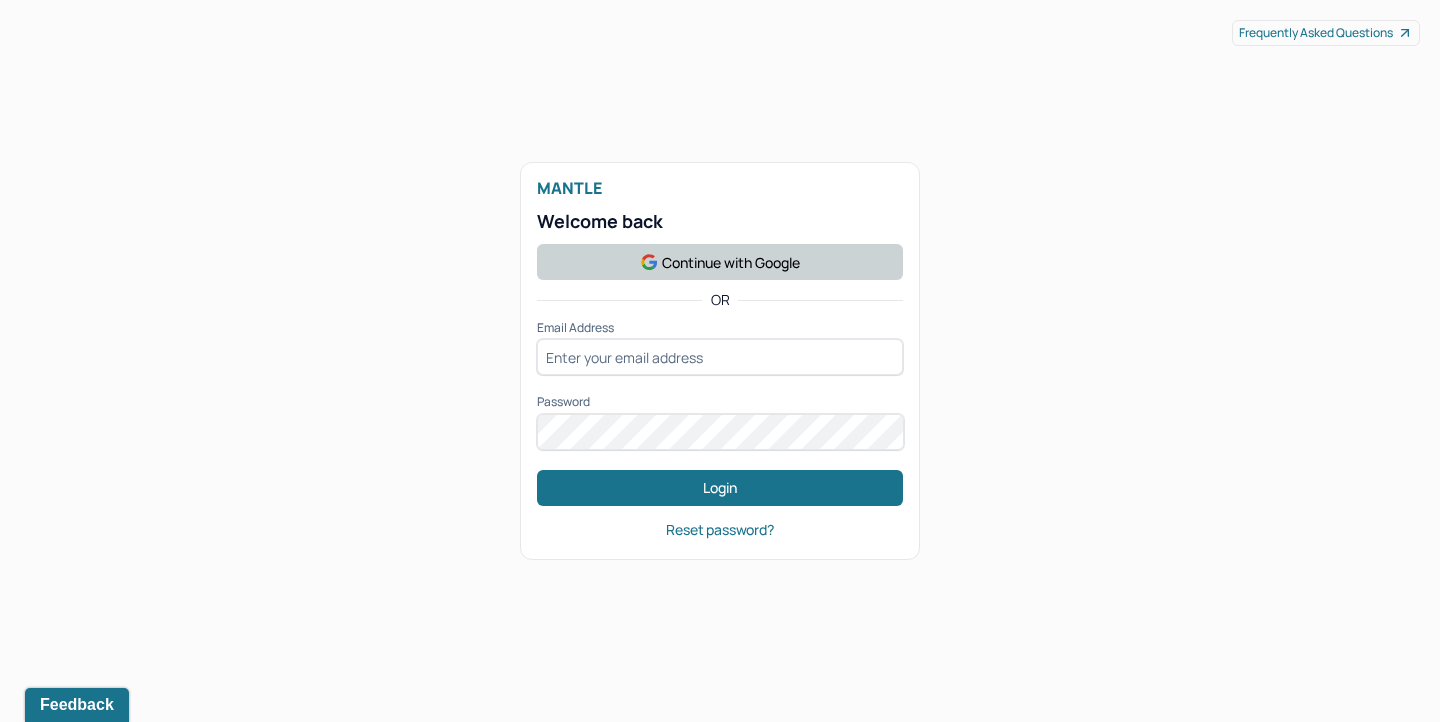click on "Continue with Google" at bounding box center (720, 262) 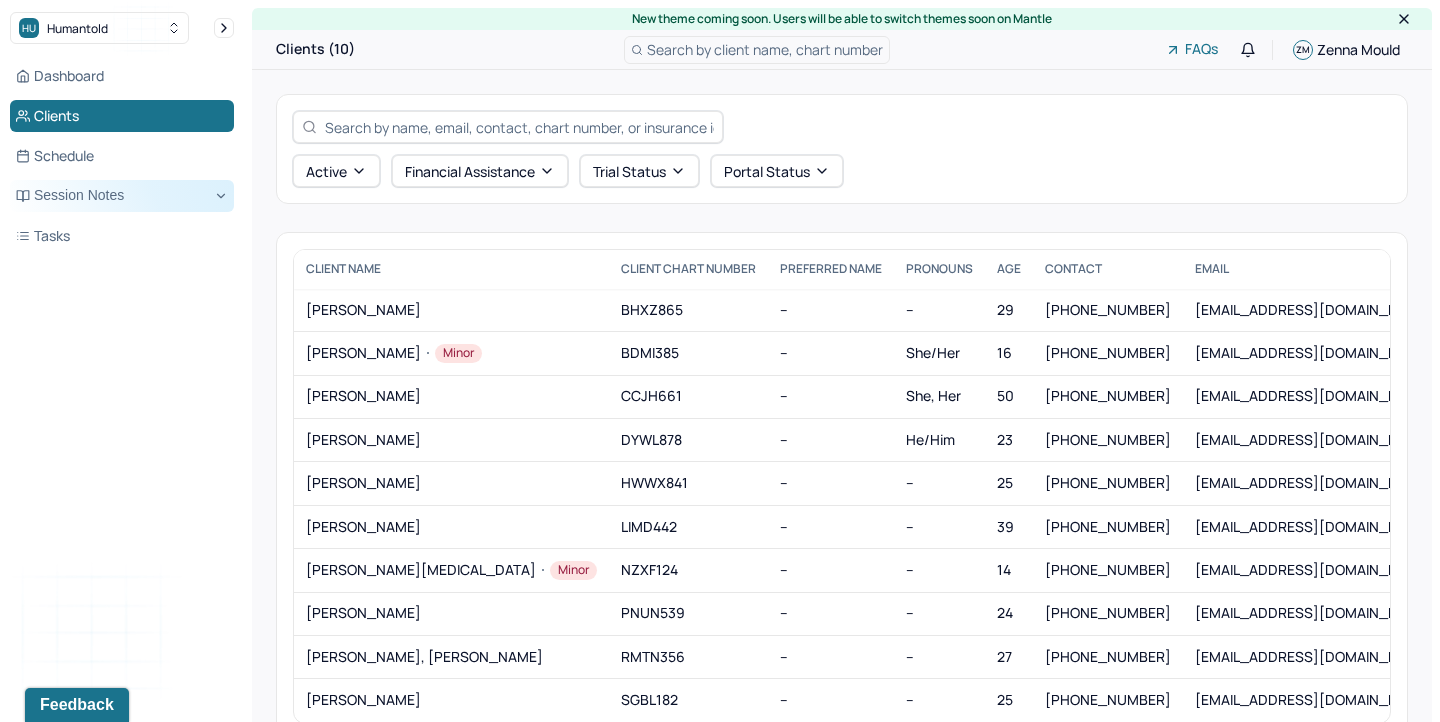 click on "Session Notes" at bounding box center (122, 196) 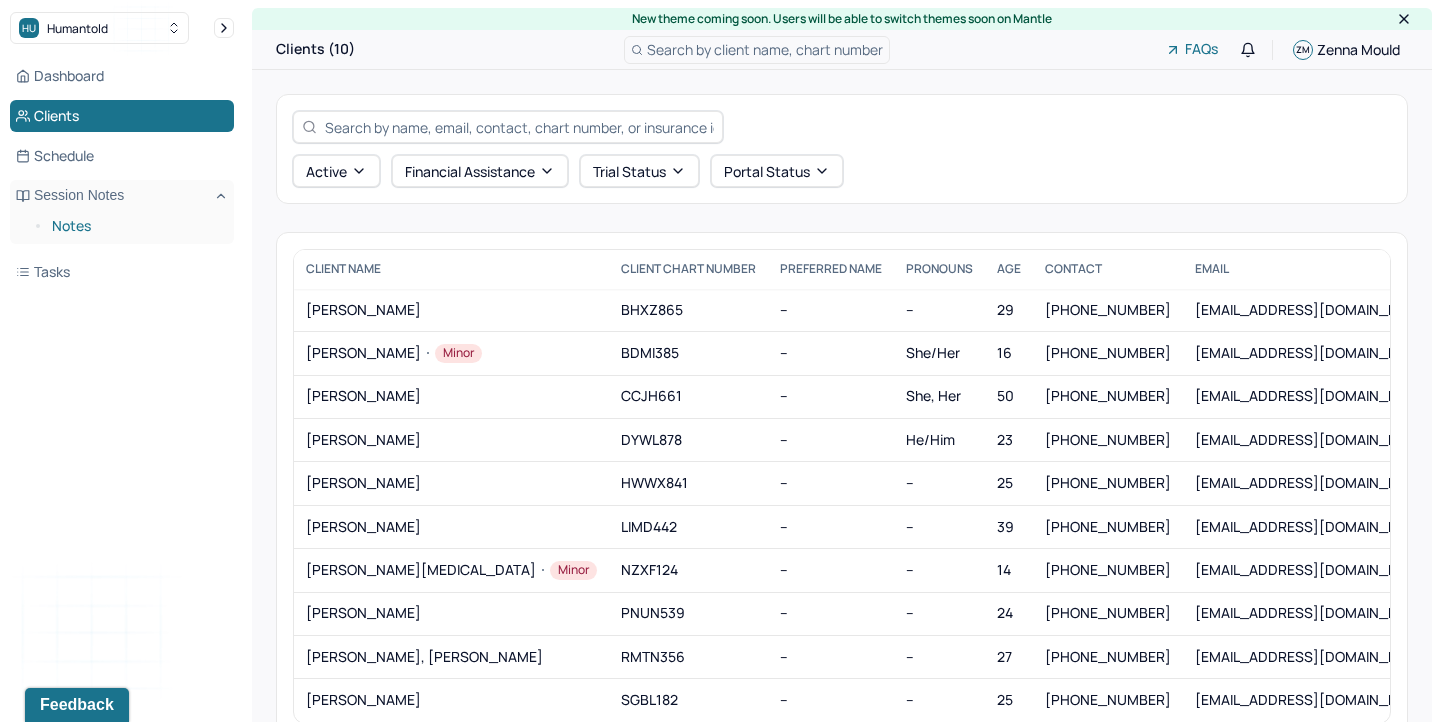 click on "Notes" at bounding box center (135, 226) 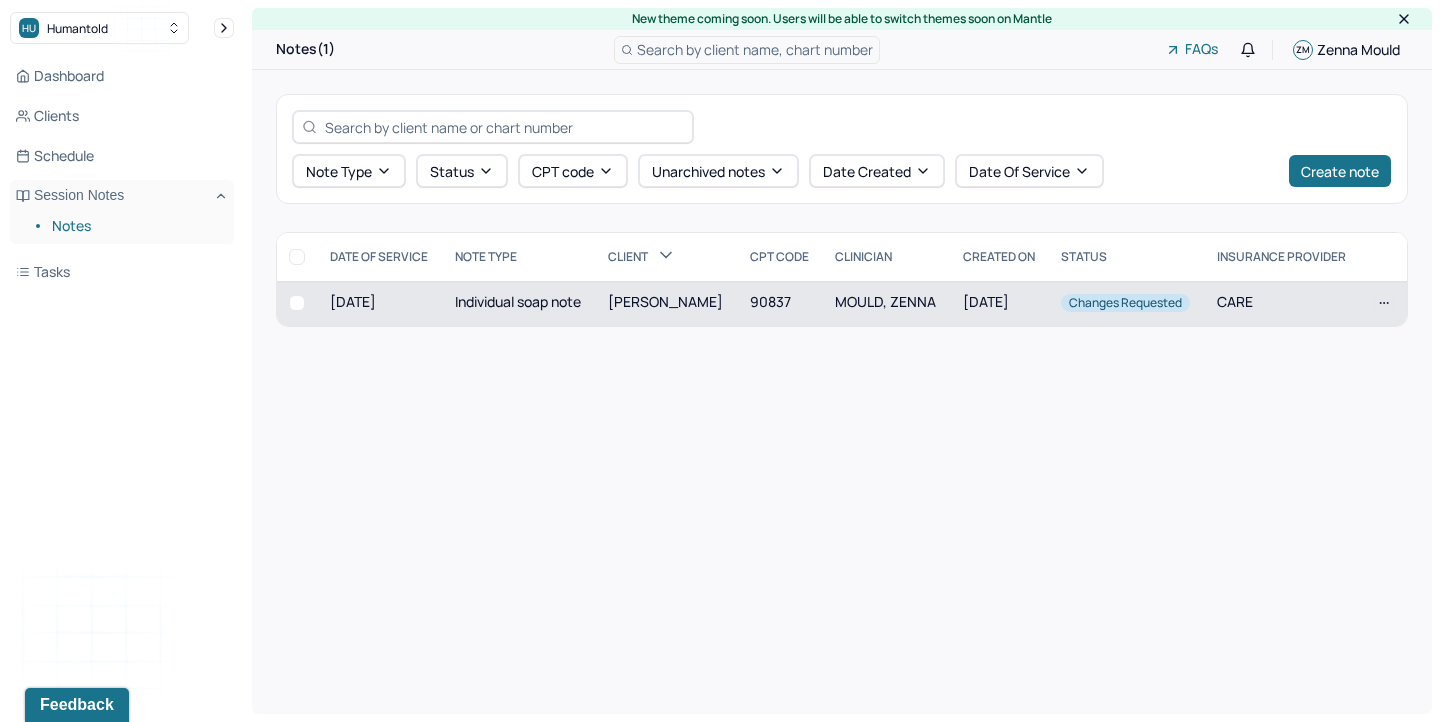 click on "90837" at bounding box center (780, 303) 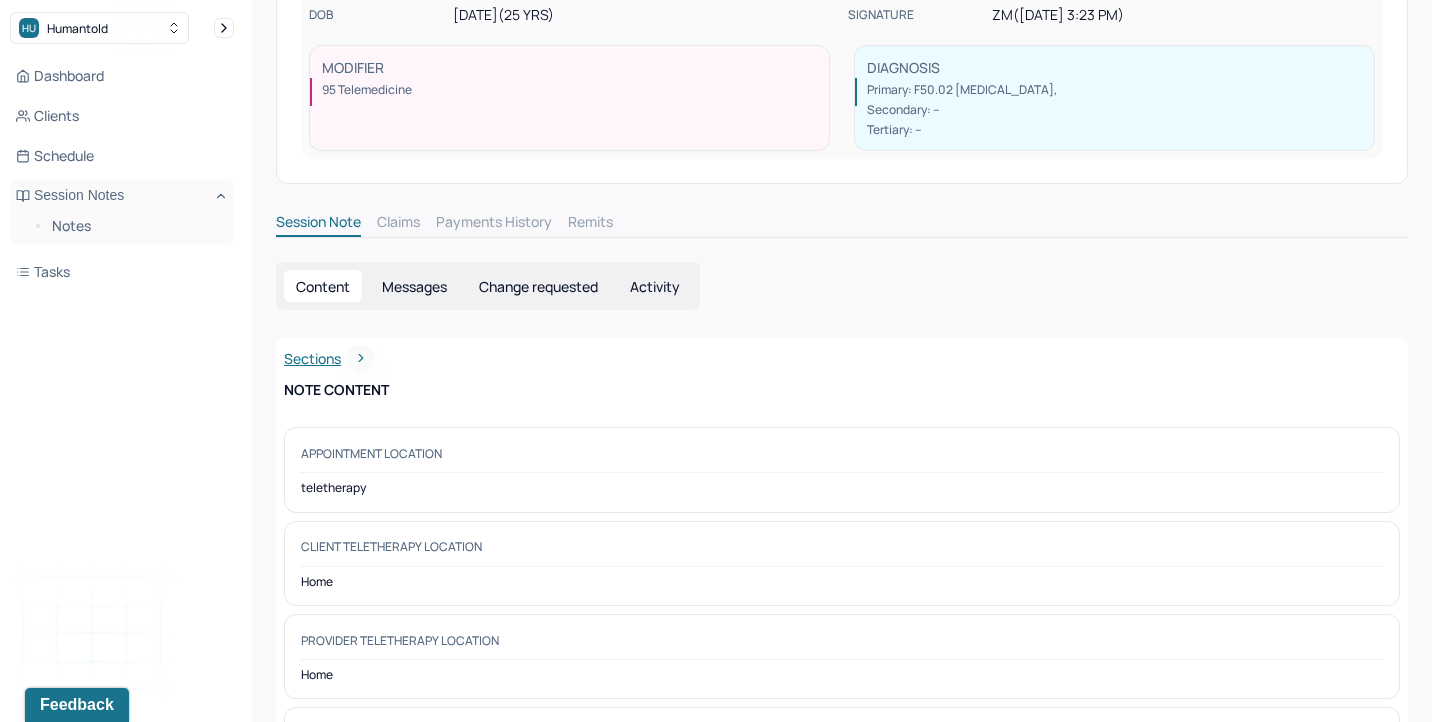 scroll, scrollTop: 0, scrollLeft: 0, axis: both 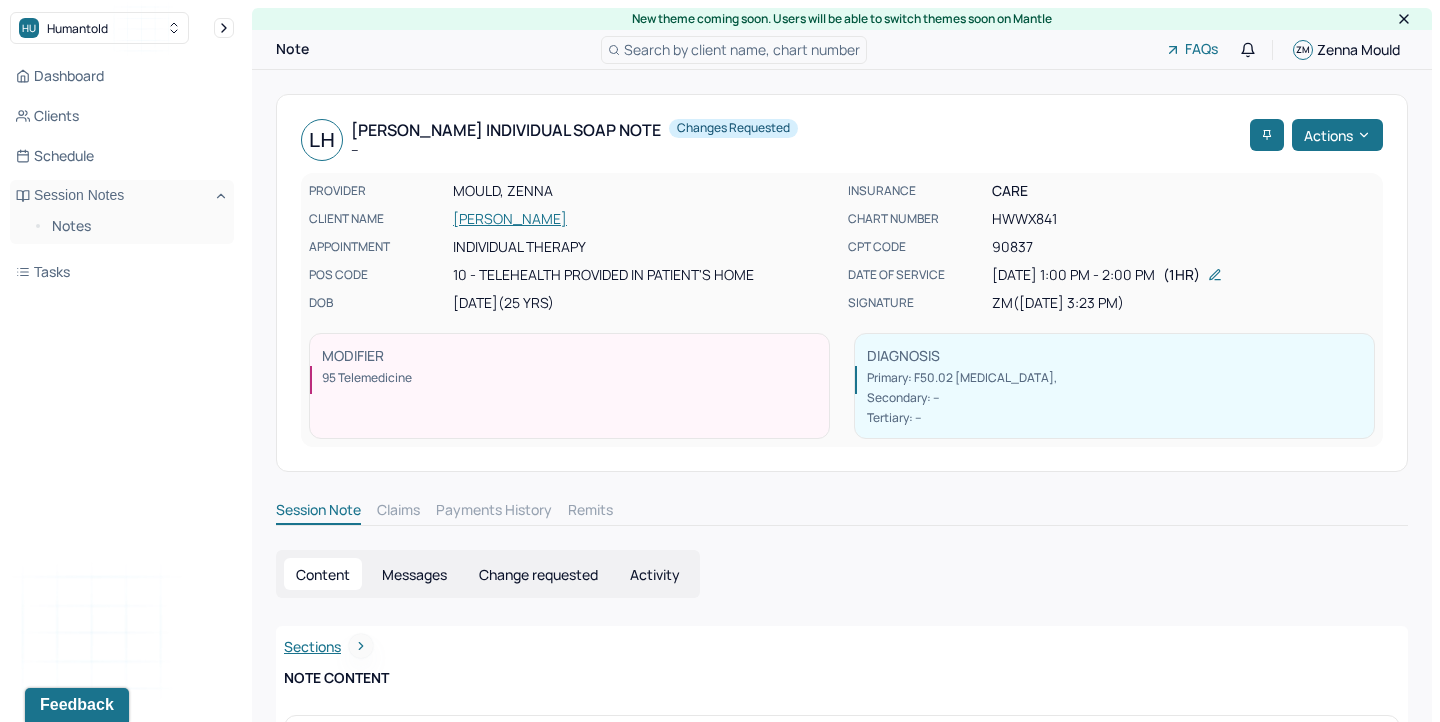 click on "Change requested" at bounding box center [538, 574] 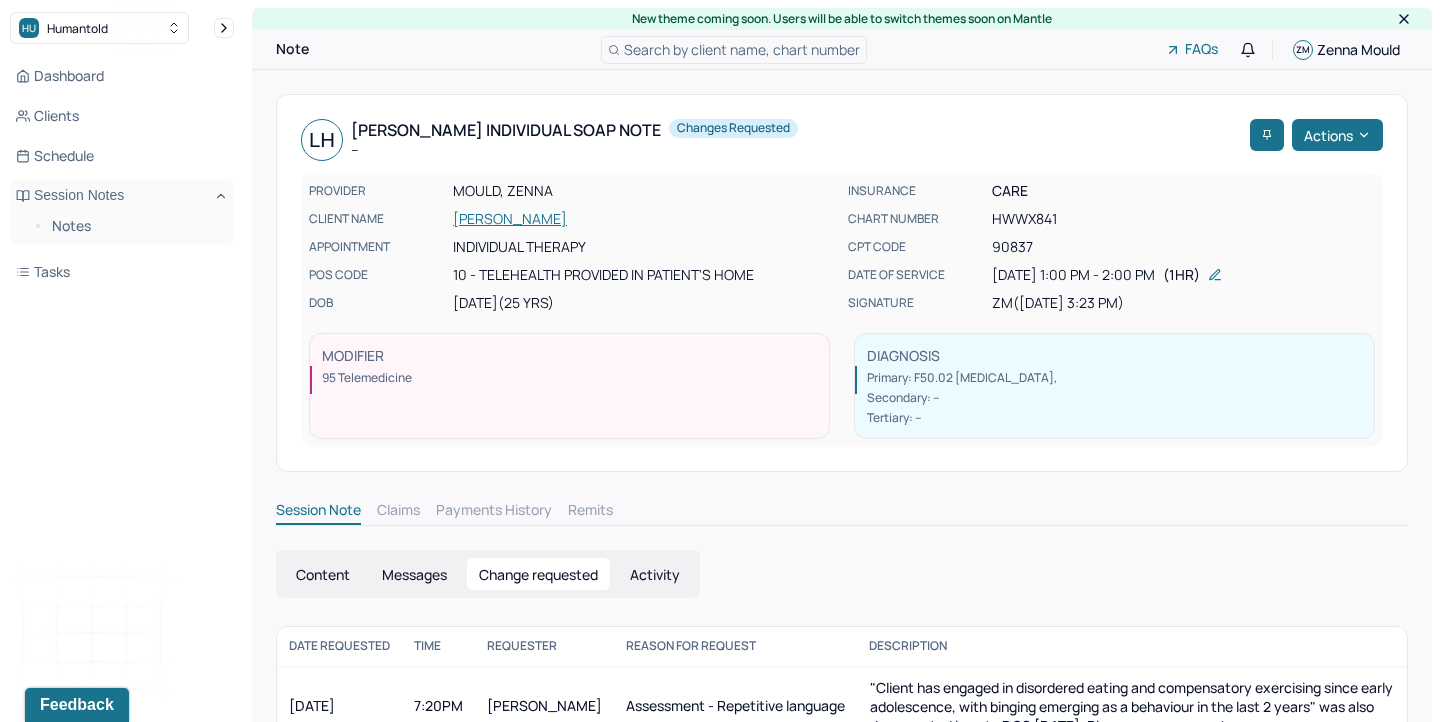 scroll, scrollTop: 75, scrollLeft: 0, axis: vertical 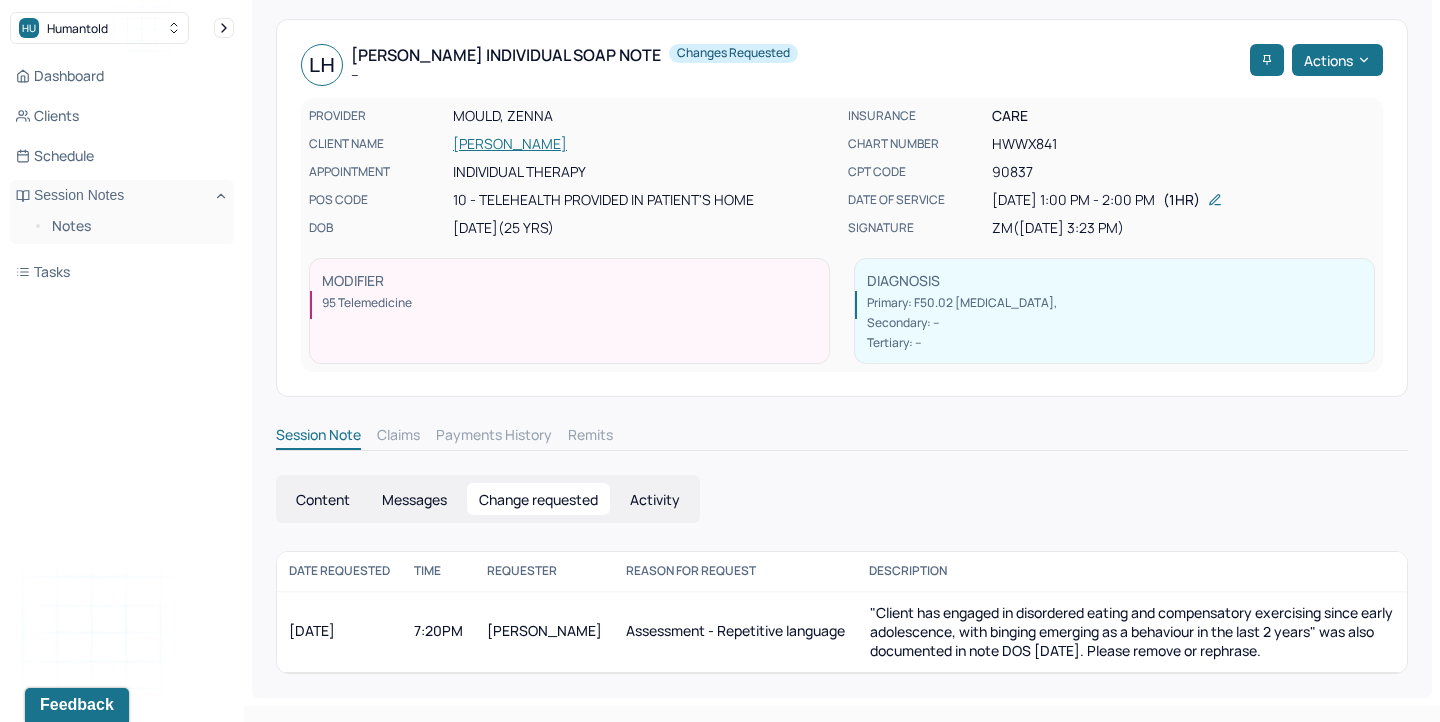 click on "Content" at bounding box center [323, 499] 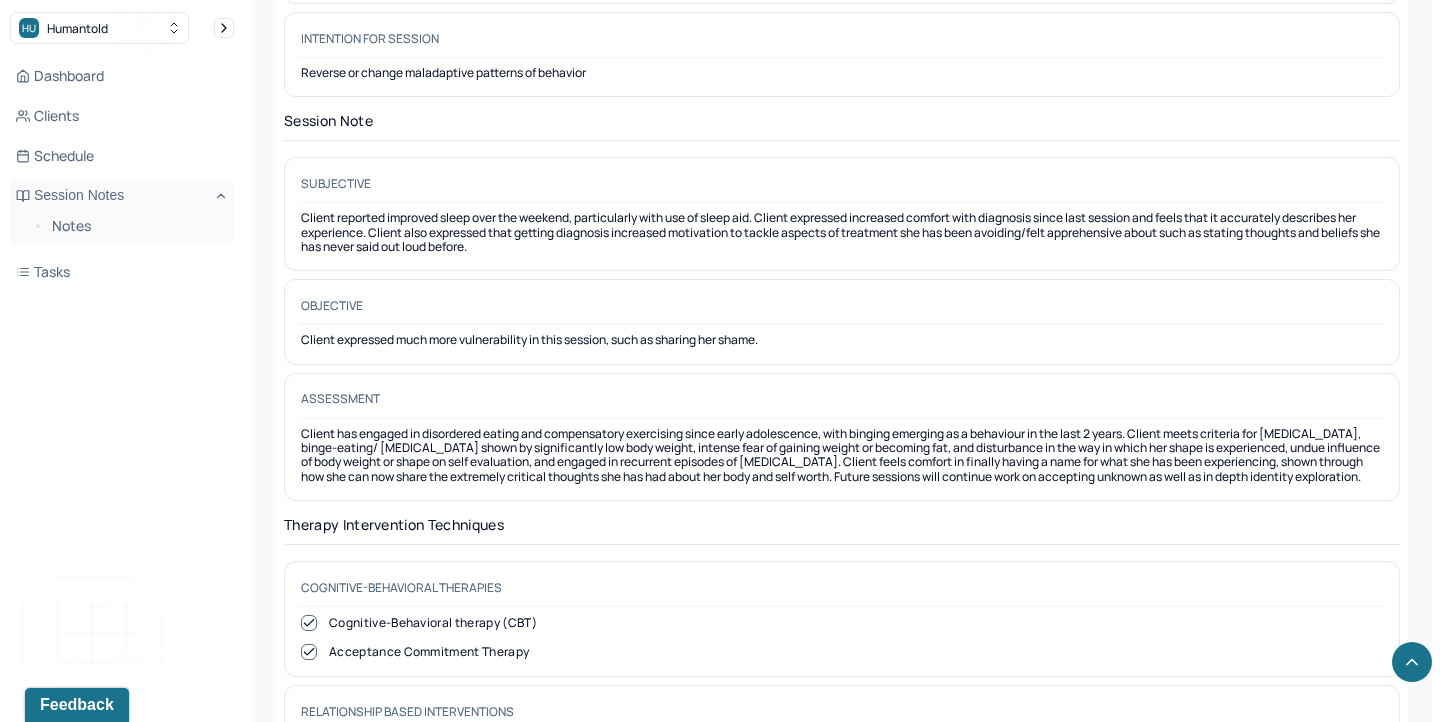 scroll, scrollTop: 1652, scrollLeft: 0, axis: vertical 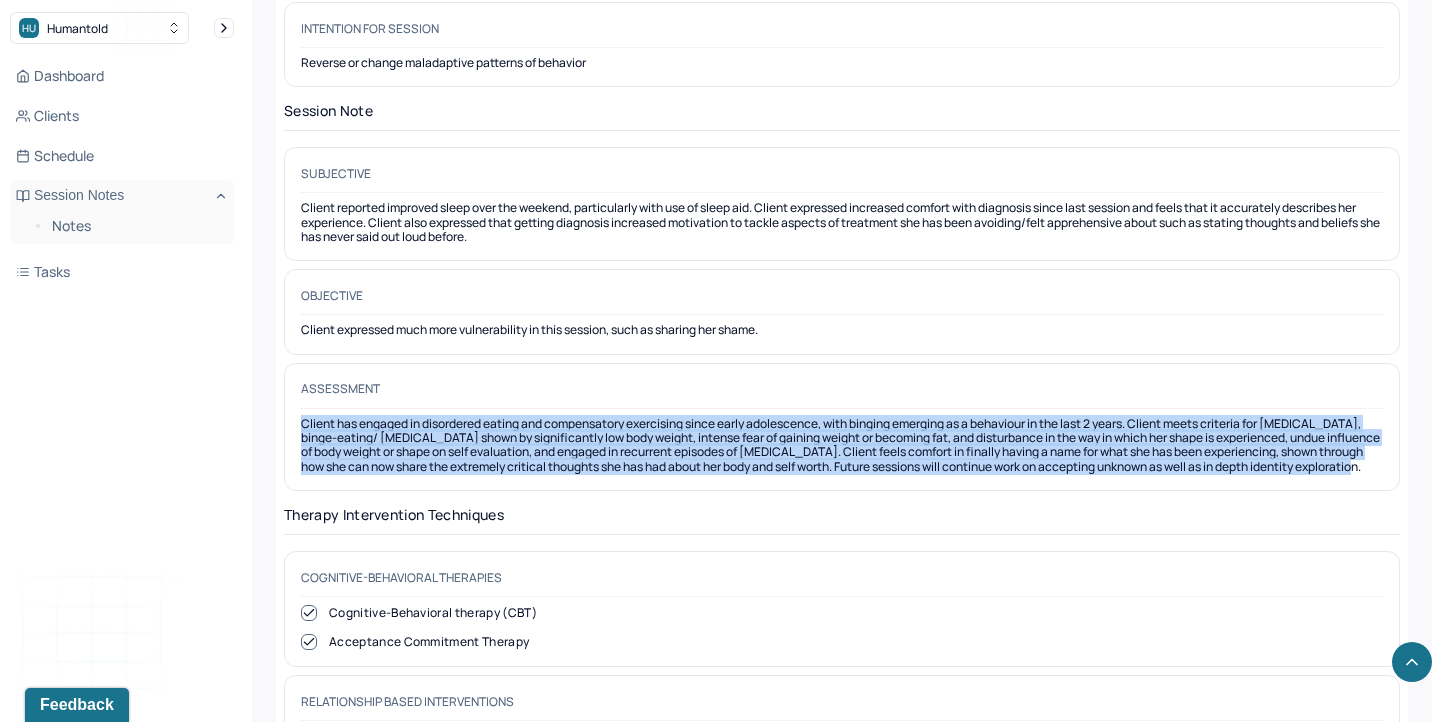 drag, startPoint x: 369, startPoint y: 468, endPoint x: 302, endPoint y: 412, distance: 87.32124 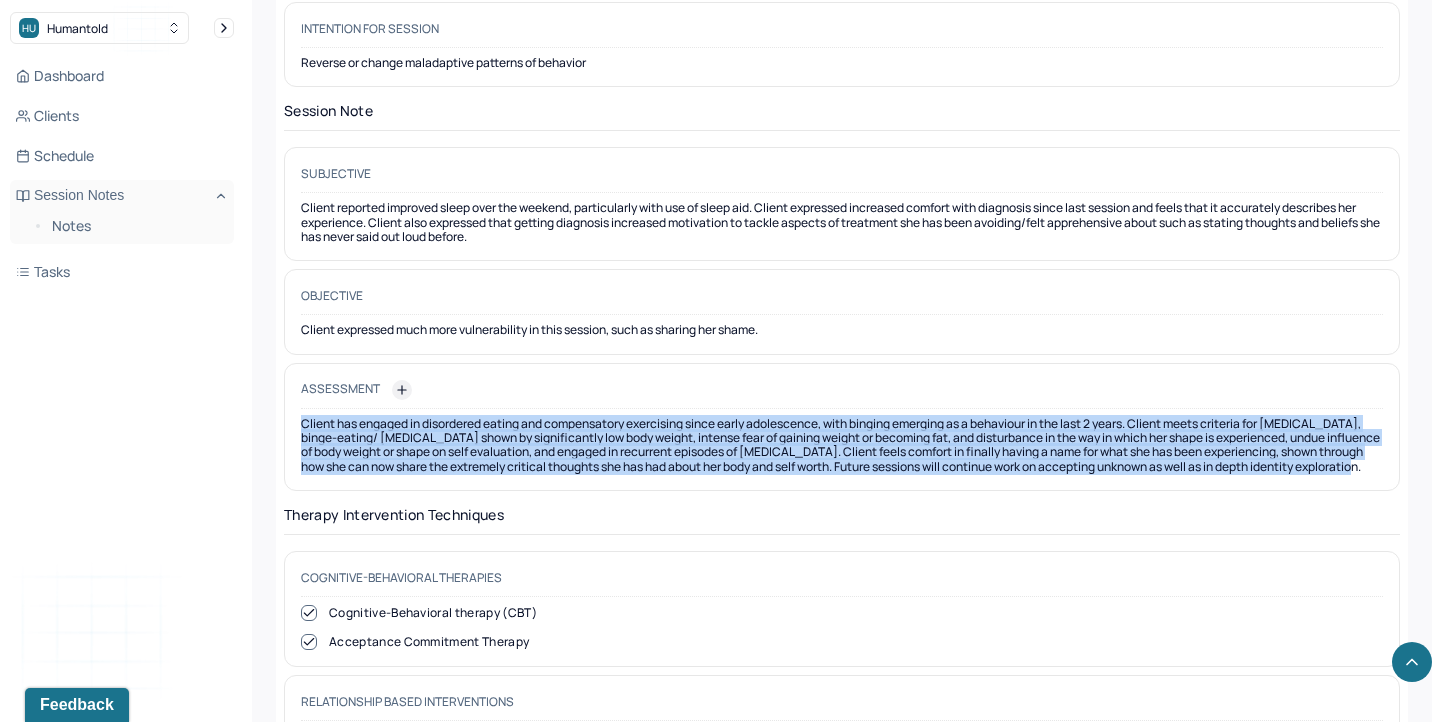 click 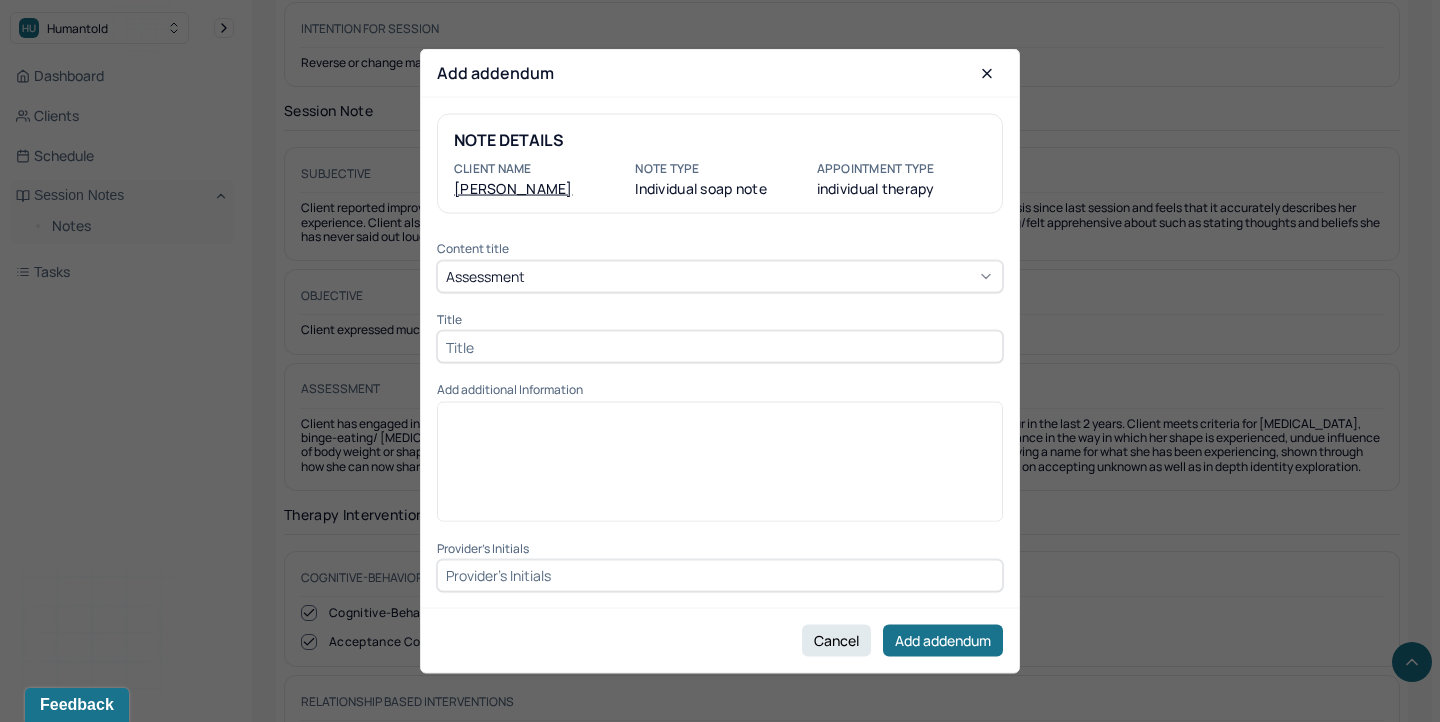 click at bounding box center (720, 347) 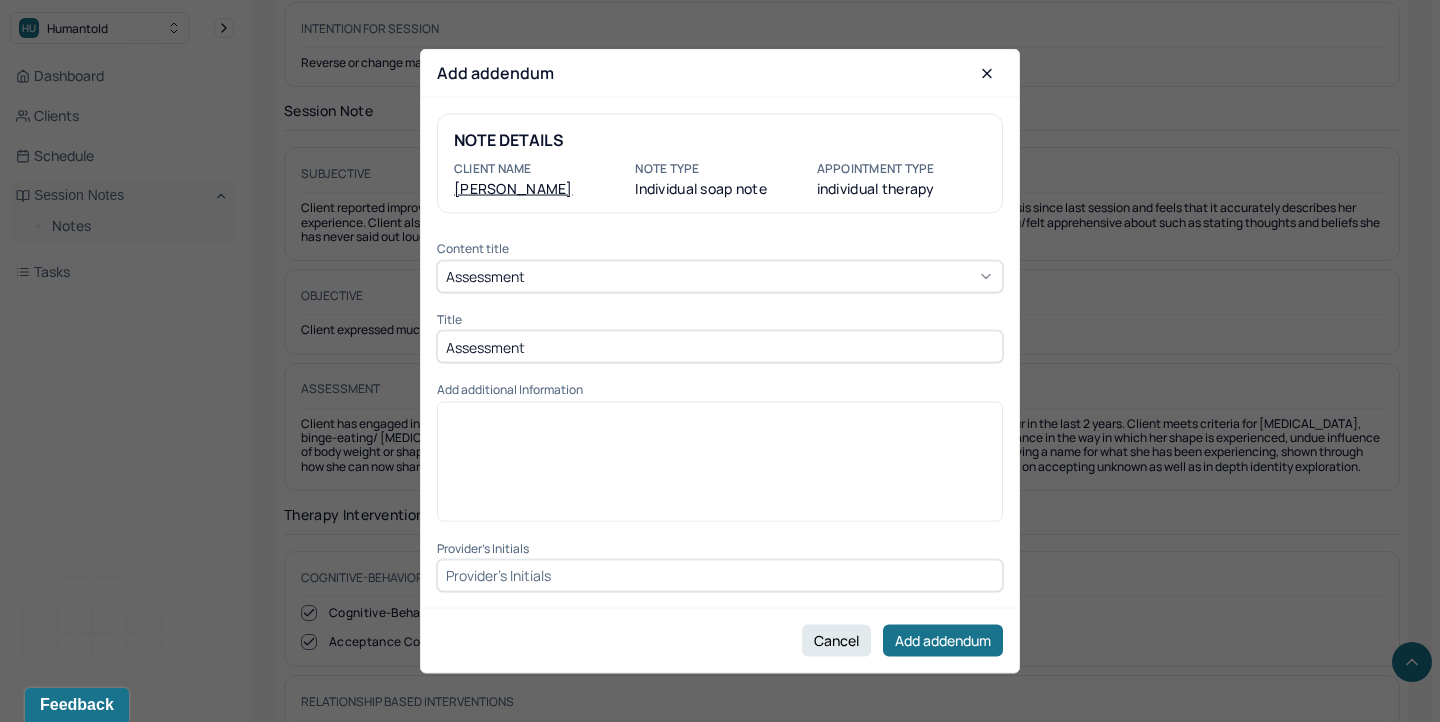 type on "Assessment" 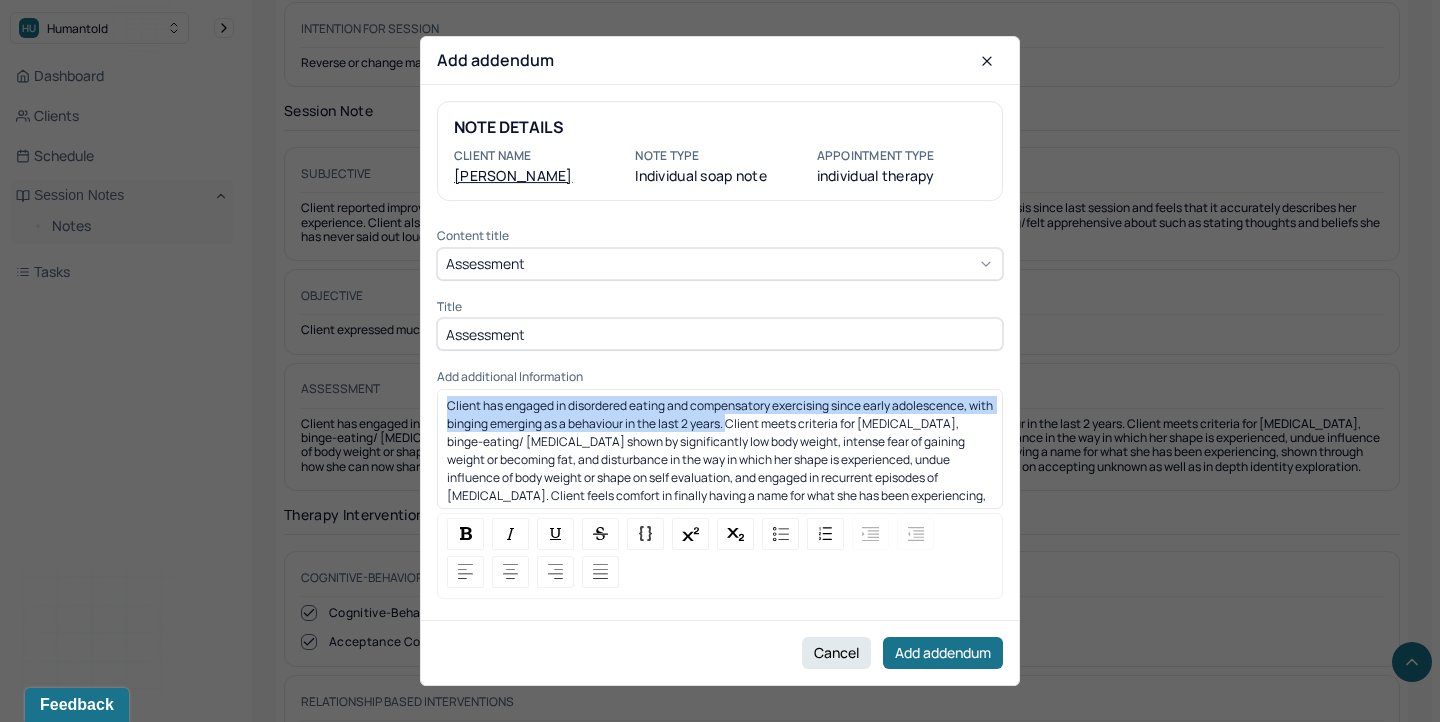 drag, startPoint x: 729, startPoint y: 425, endPoint x: 400, endPoint y: 397, distance: 330.18933 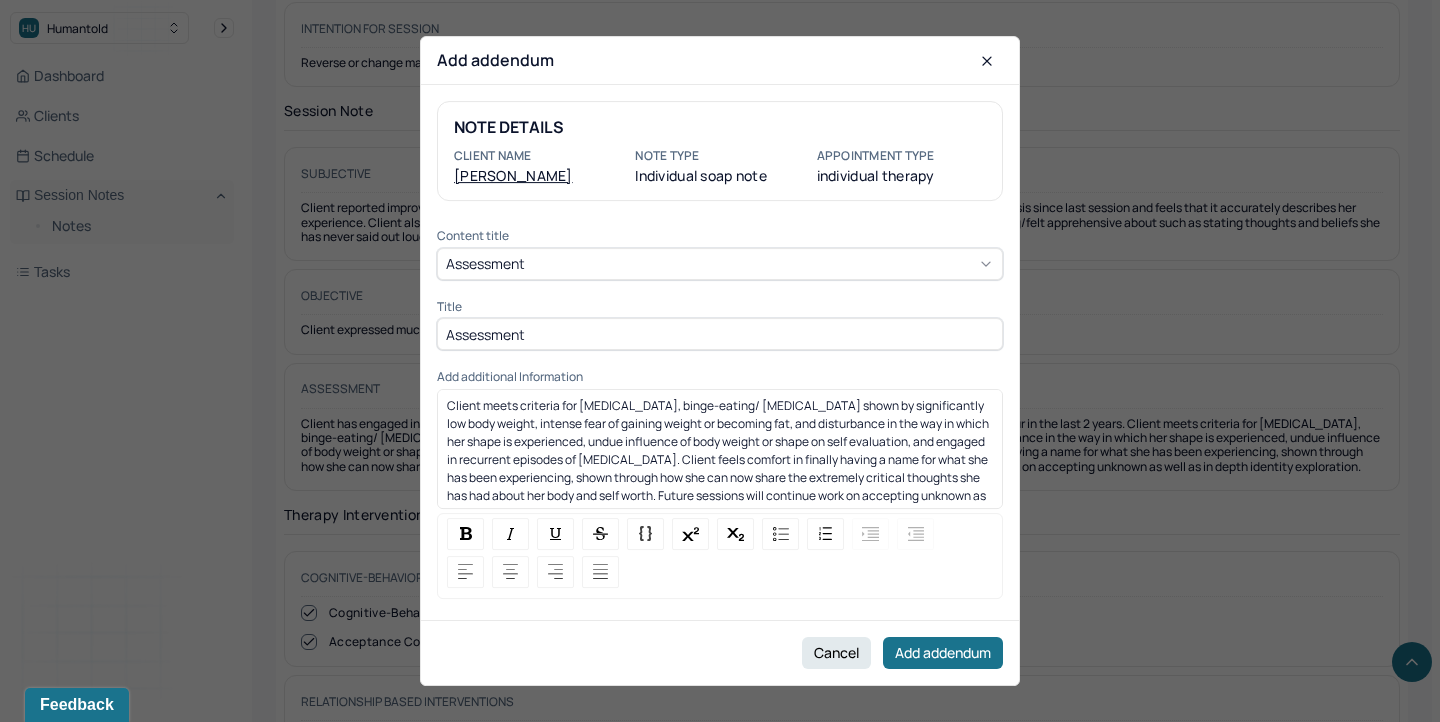 scroll, scrollTop: 14, scrollLeft: 0, axis: vertical 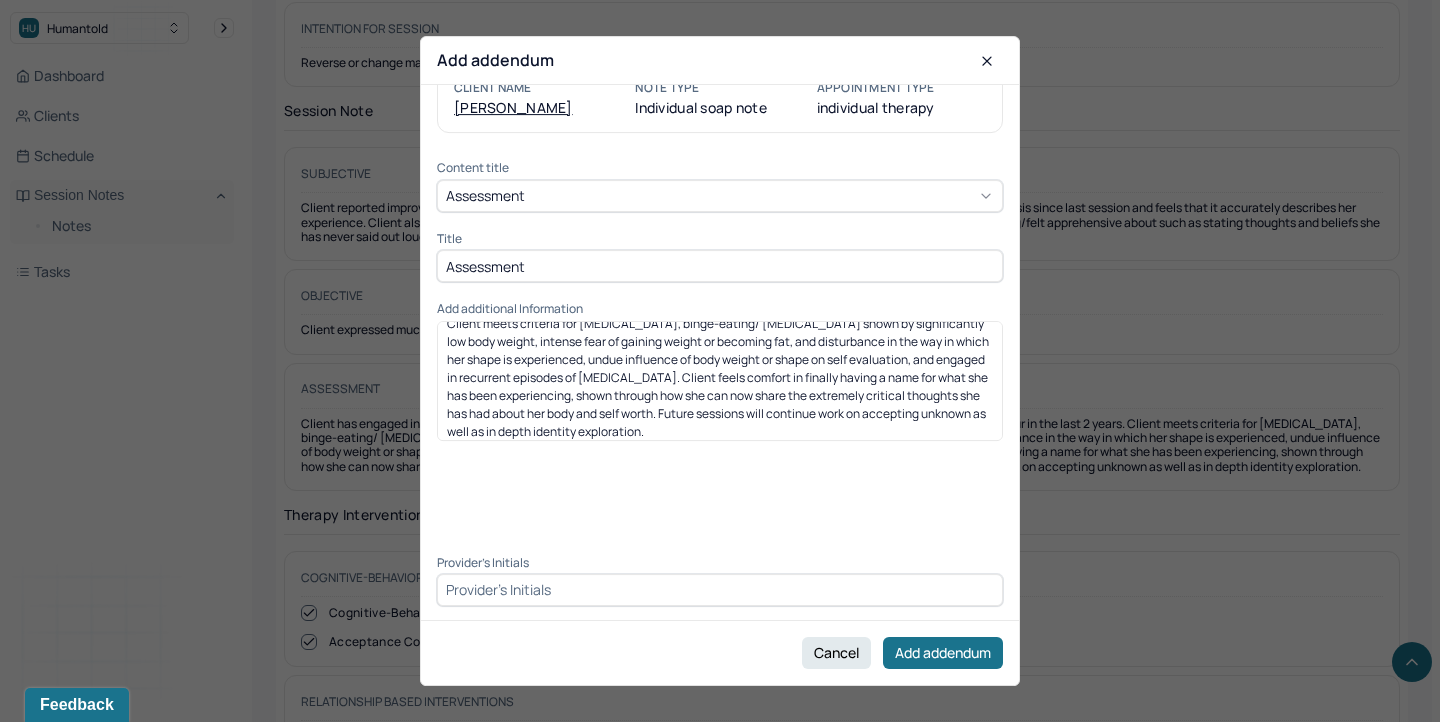 click at bounding box center [720, 590] 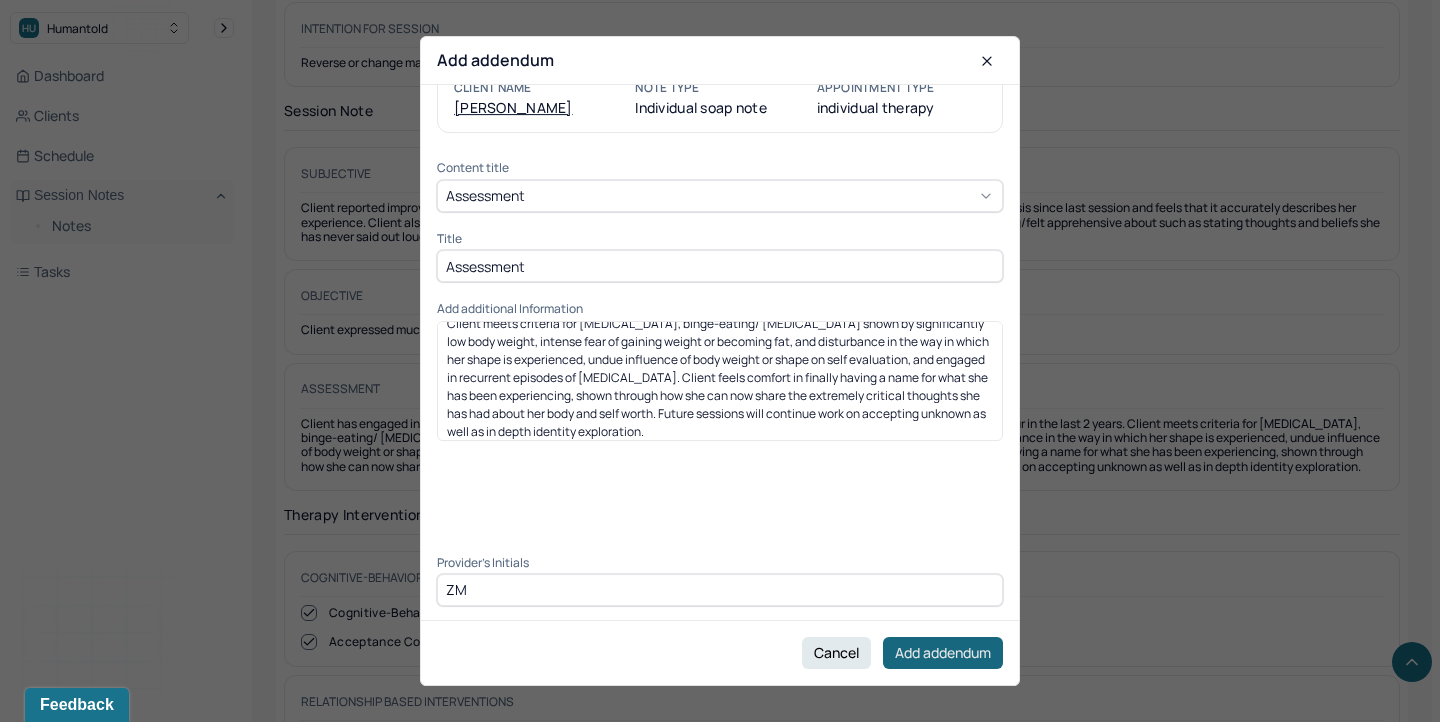 type on "ZM" 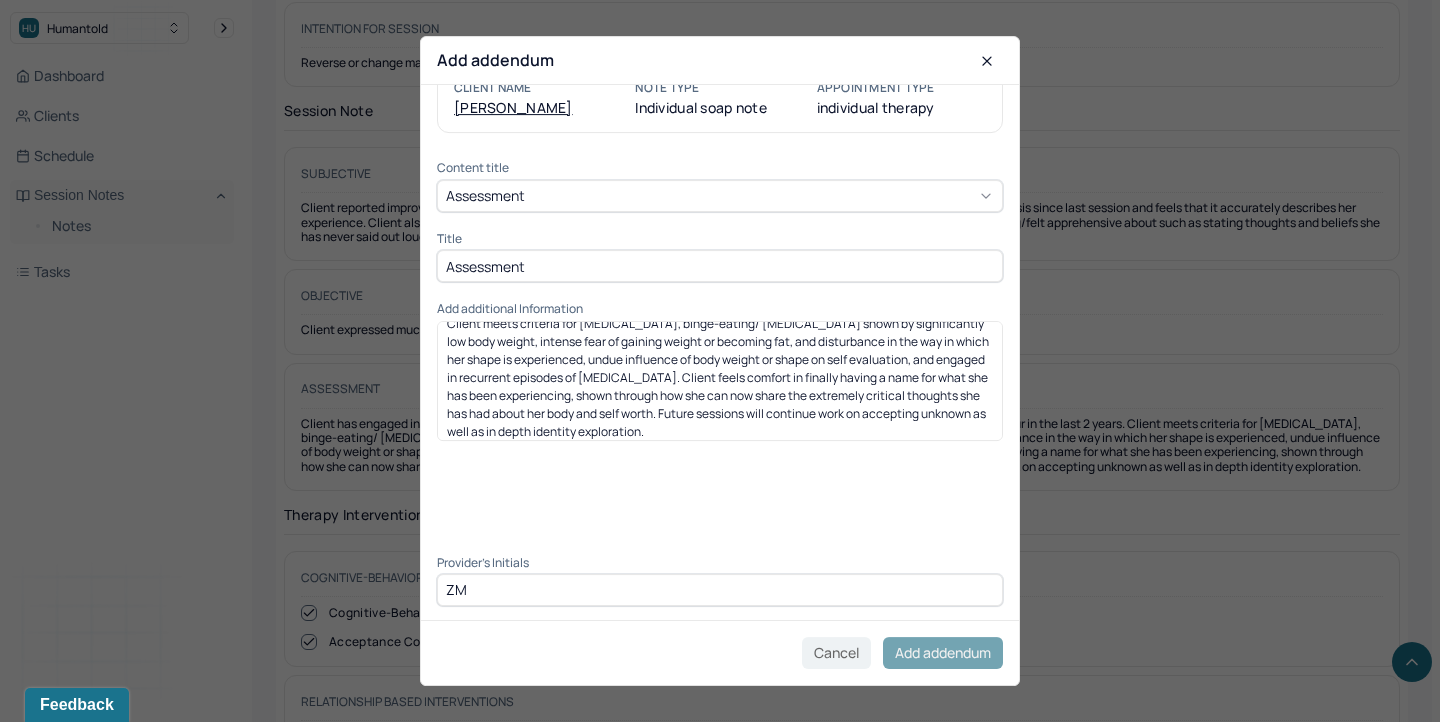 scroll, scrollTop: 1736, scrollLeft: 0, axis: vertical 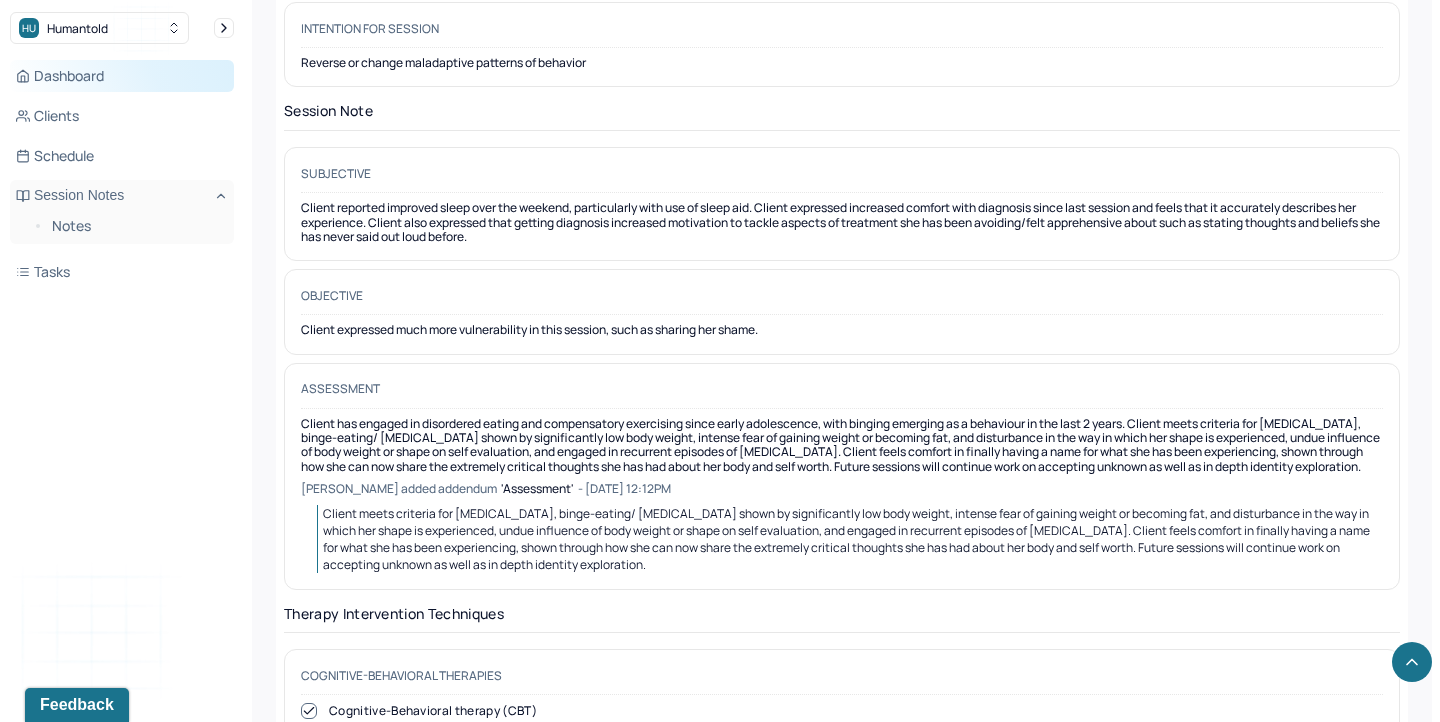 click on "Dashboard" at bounding box center [122, 76] 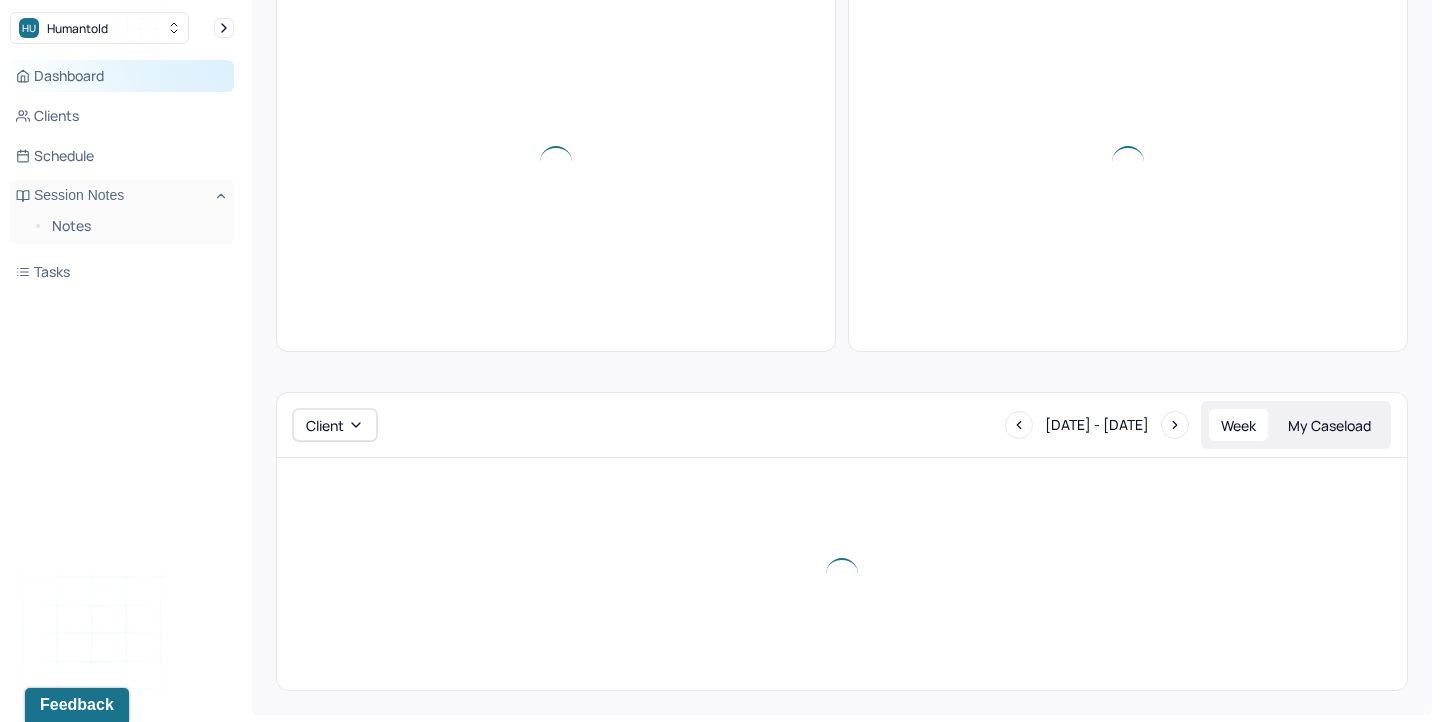 scroll, scrollTop: 259, scrollLeft: 0, axis: vertical 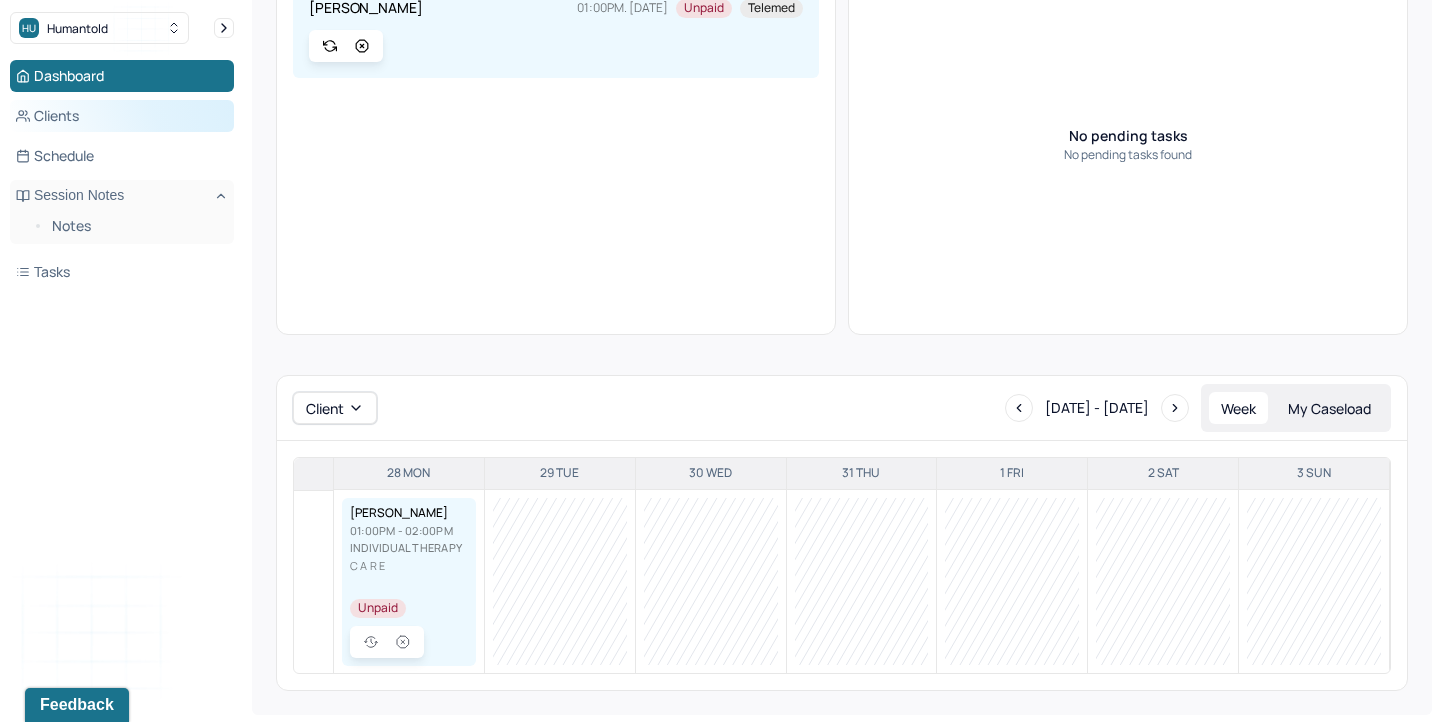 click on "Clients" at bounding box center [122, 116] 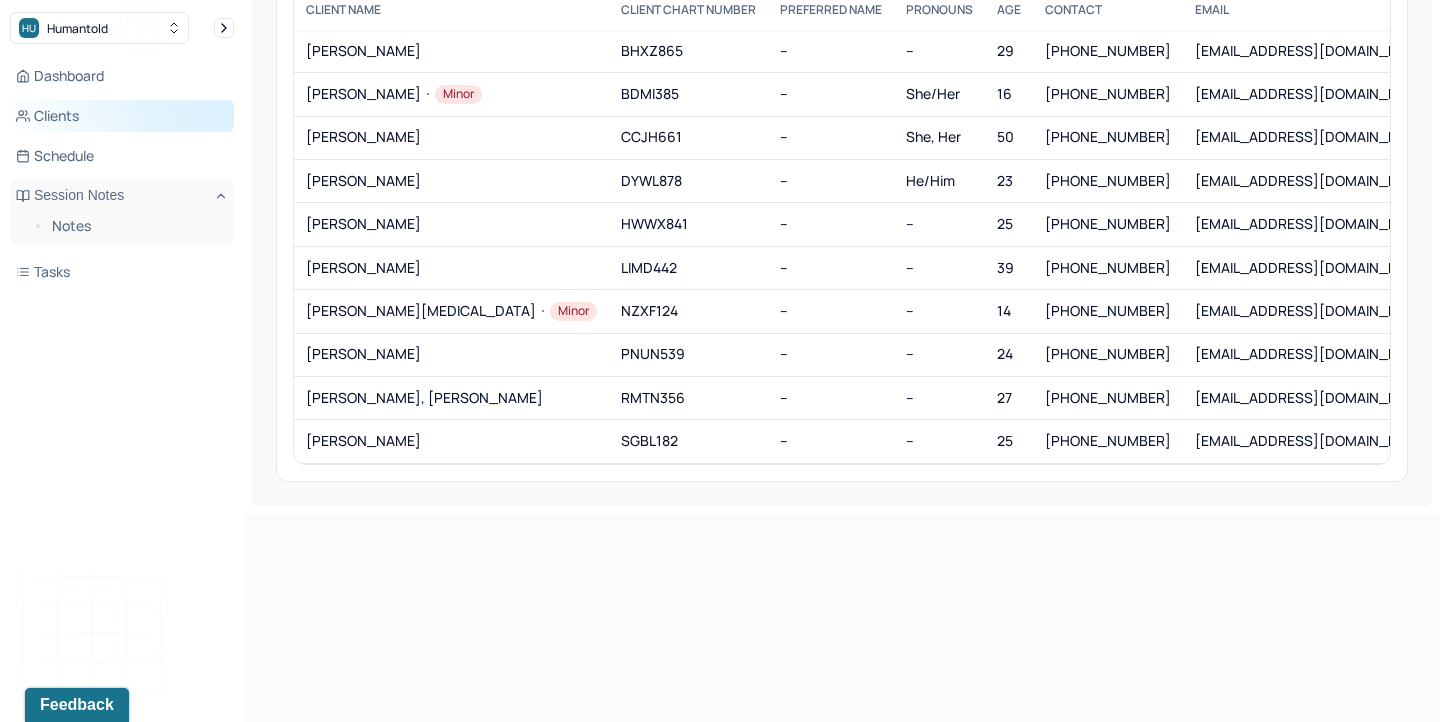 scroll, scrollTop: 48, scrollLeft: 0, axis: vertical 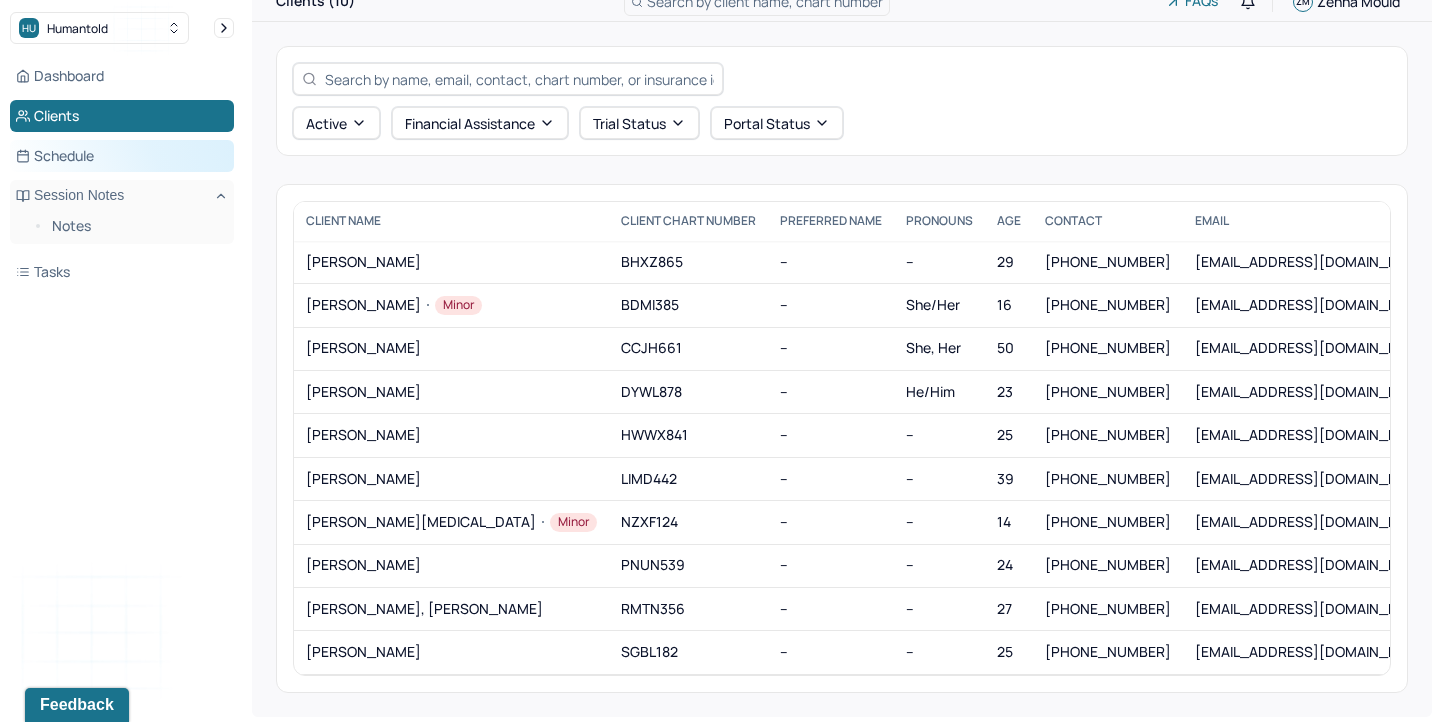 click on "Schedule" at bounding box center [122, 156] 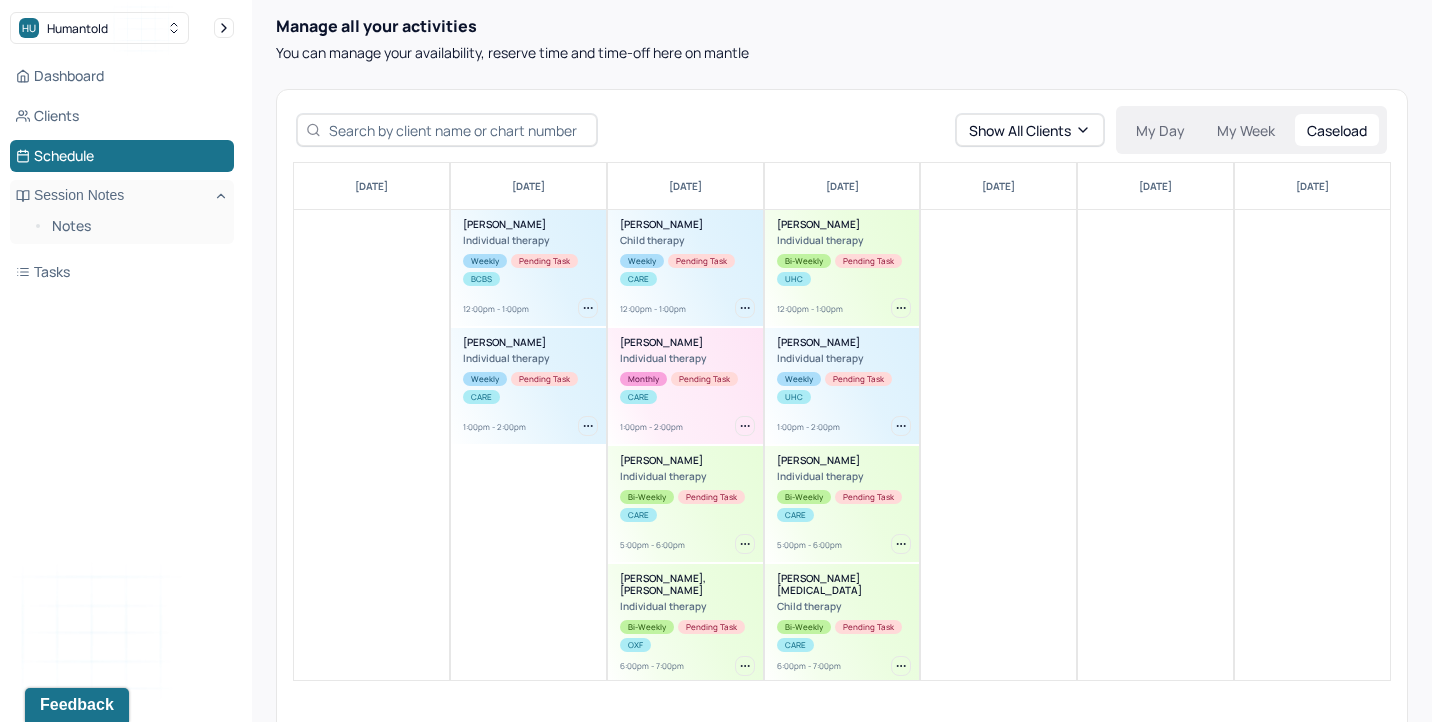 scroll, scrollTop: 130, scrollLeft: 0, axis: vertical 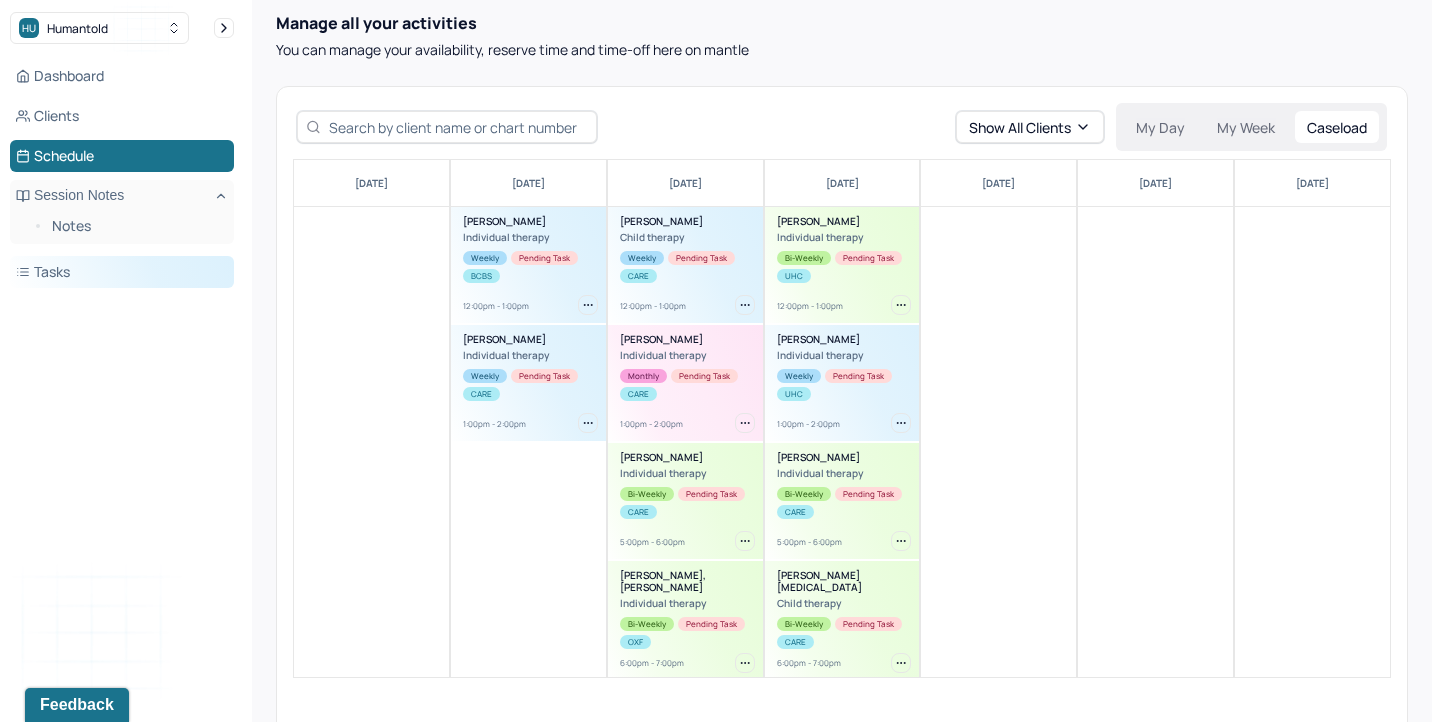 click on "Tasks" at bounding box center (122, 272) 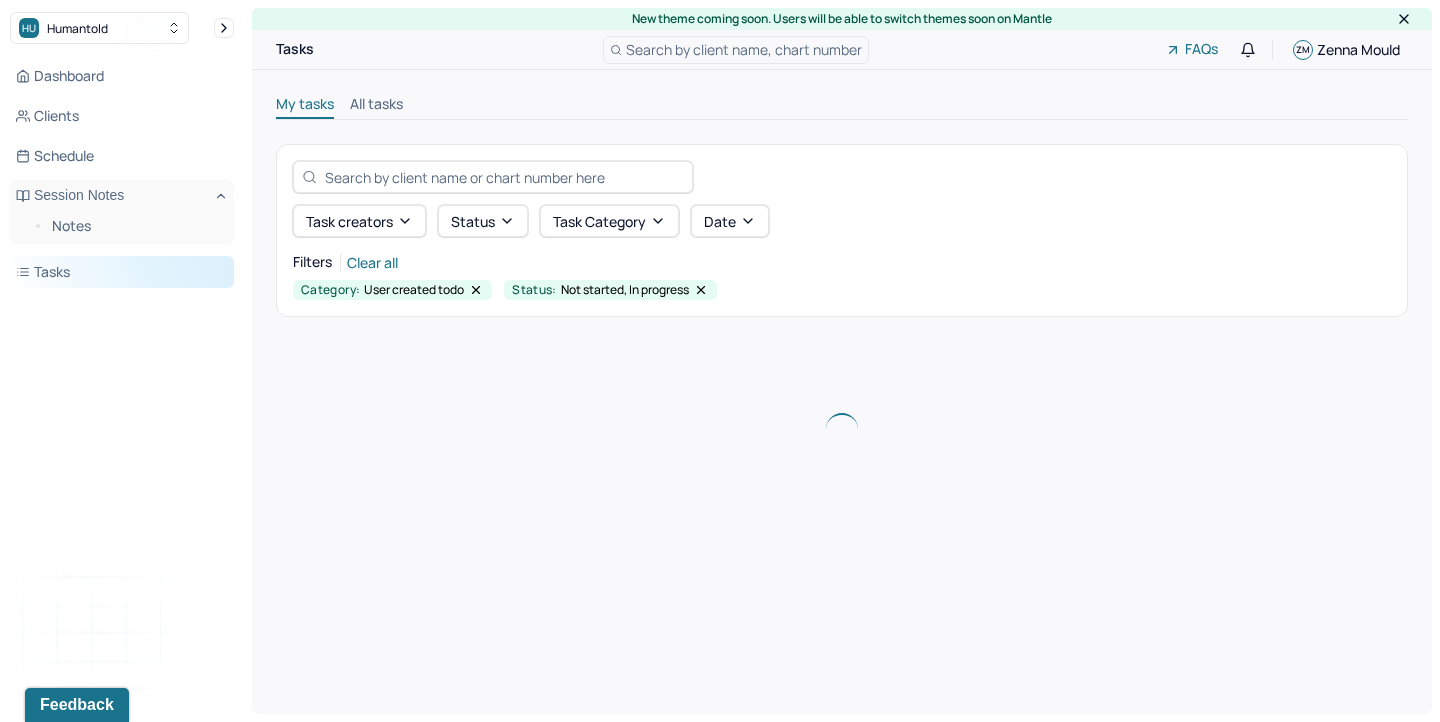 scroll, scrollTop: 0, scrollLeft: 0, axis: both 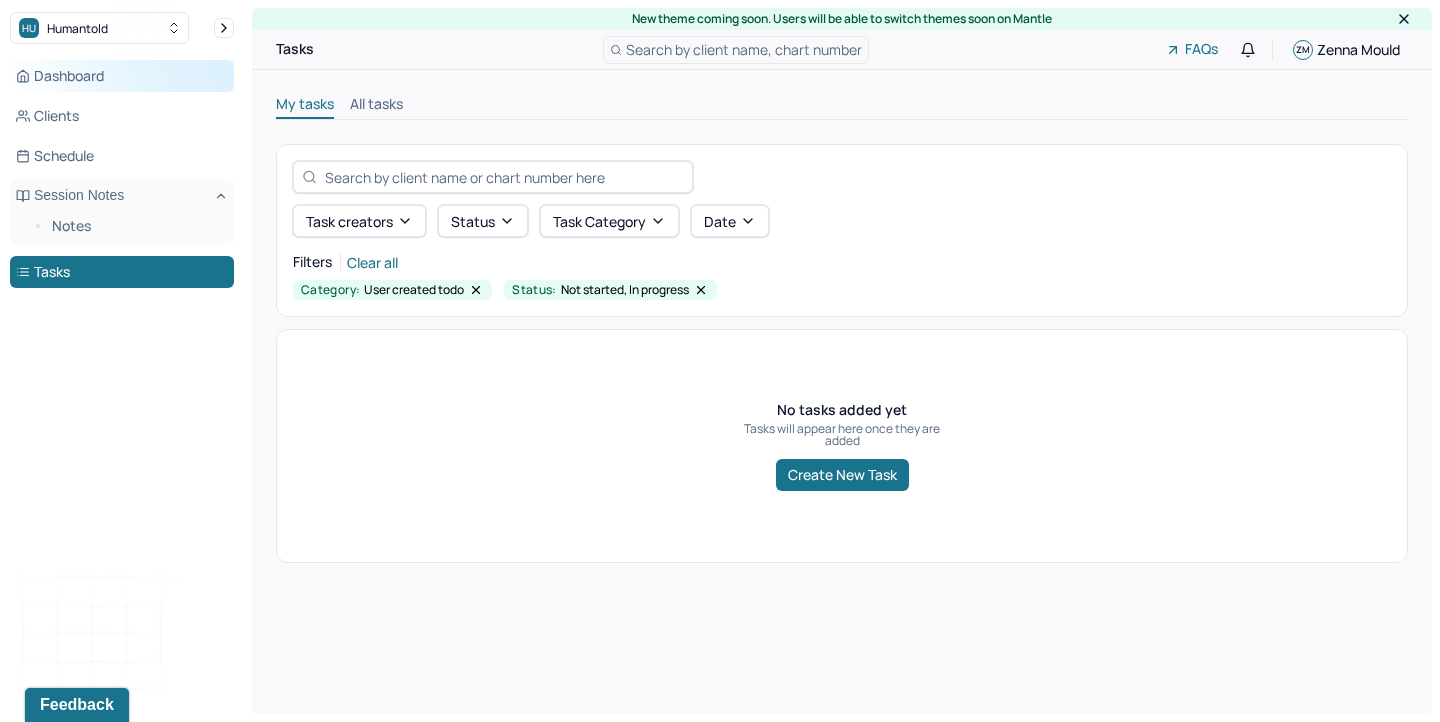 click on "Dashboard" at bounding box center [122, 76] 